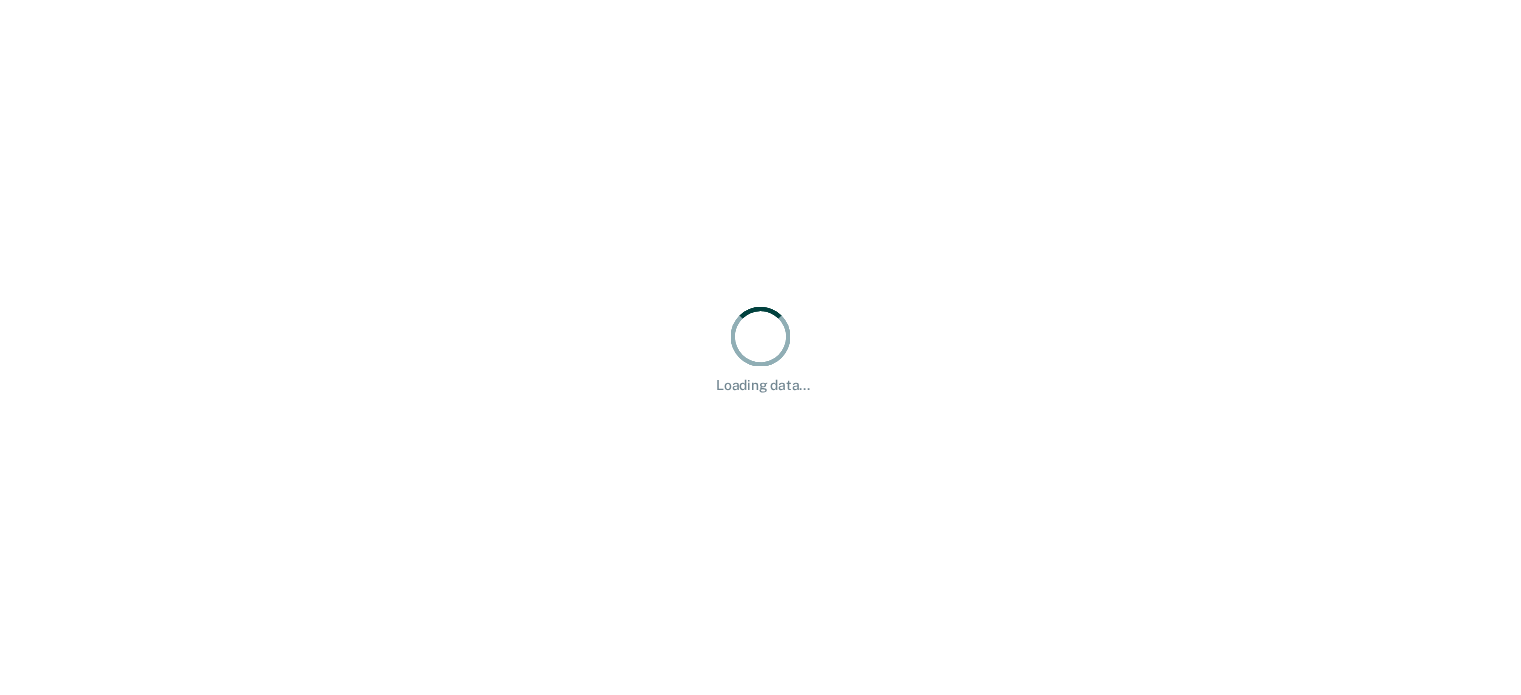 scroll, scrollTop: 0, scrollLeft: 0, axis: both 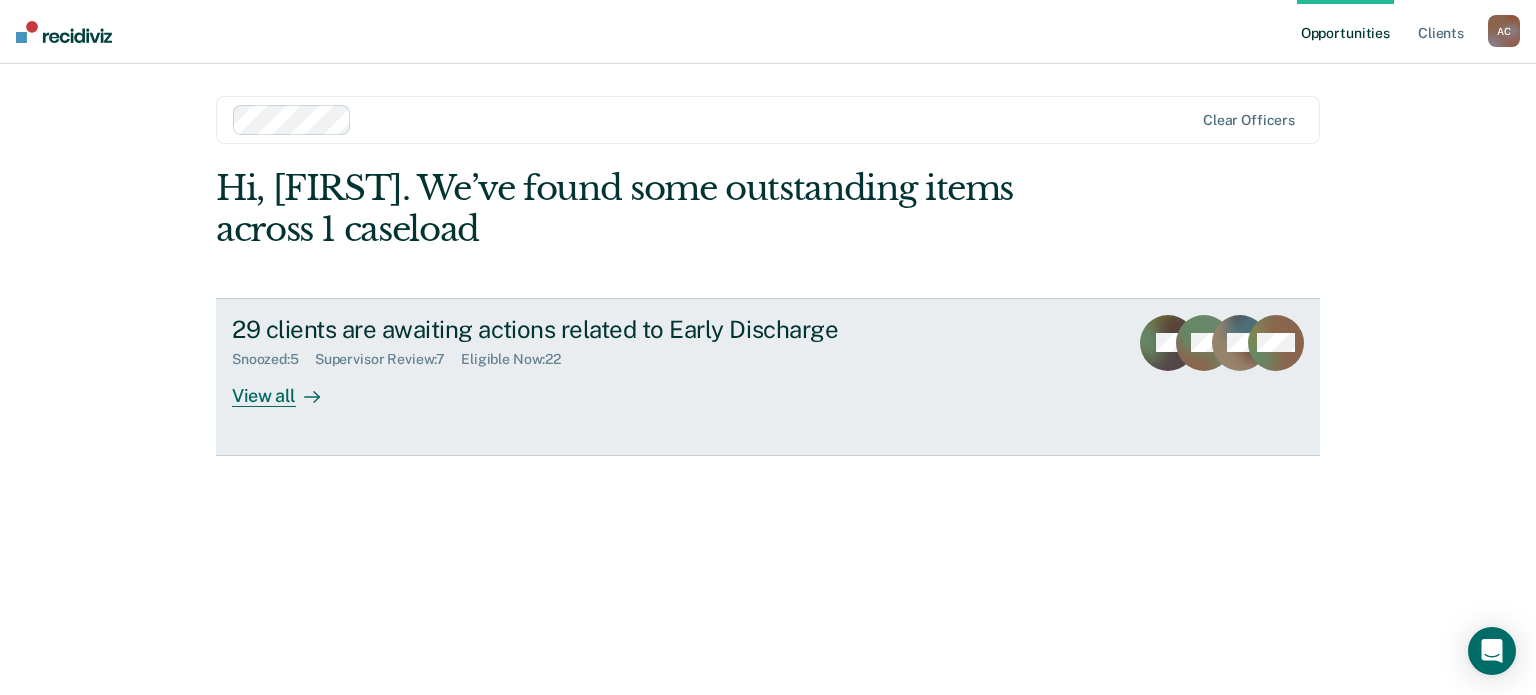 click on "29 clients are awaiting actions related to Early Discharge" at bounding box center [583, 329] 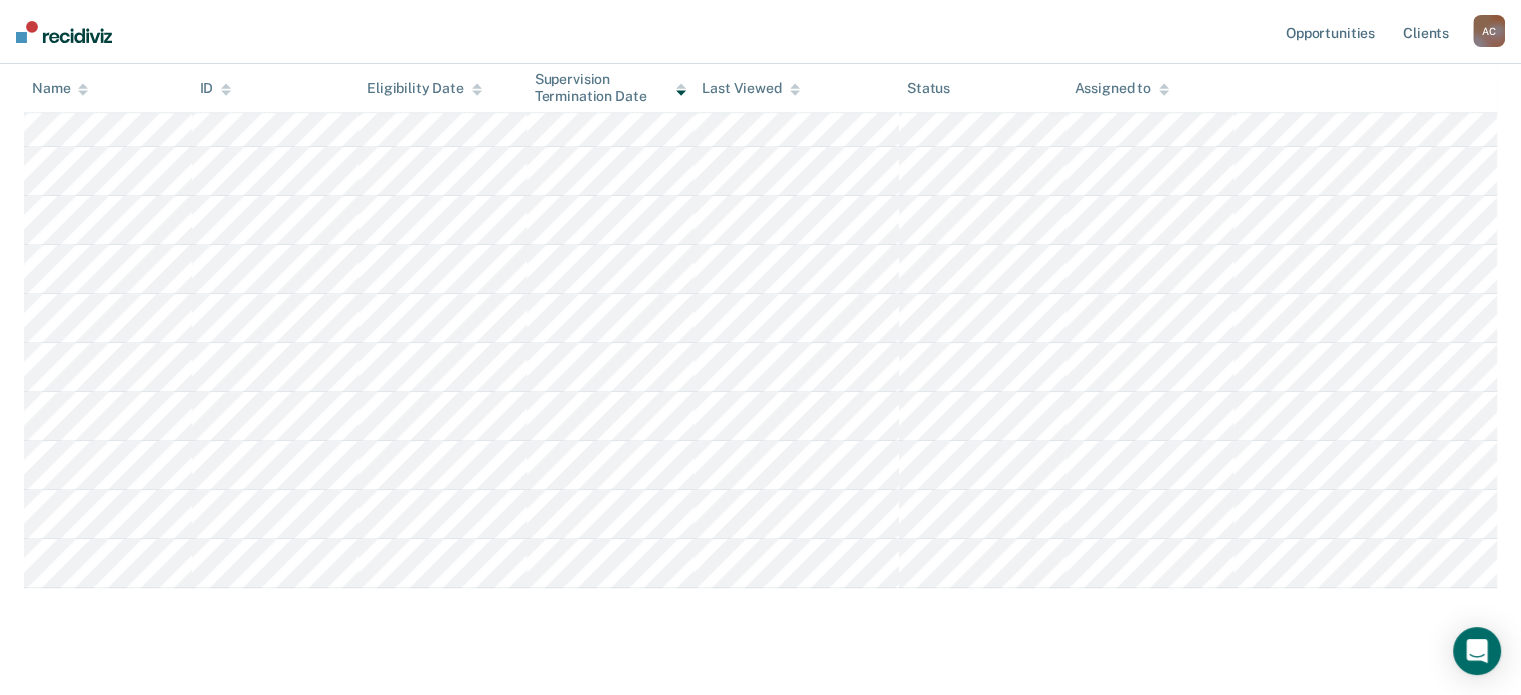scroll, scrollTop: 0, scrollLeft: 0, axis: both 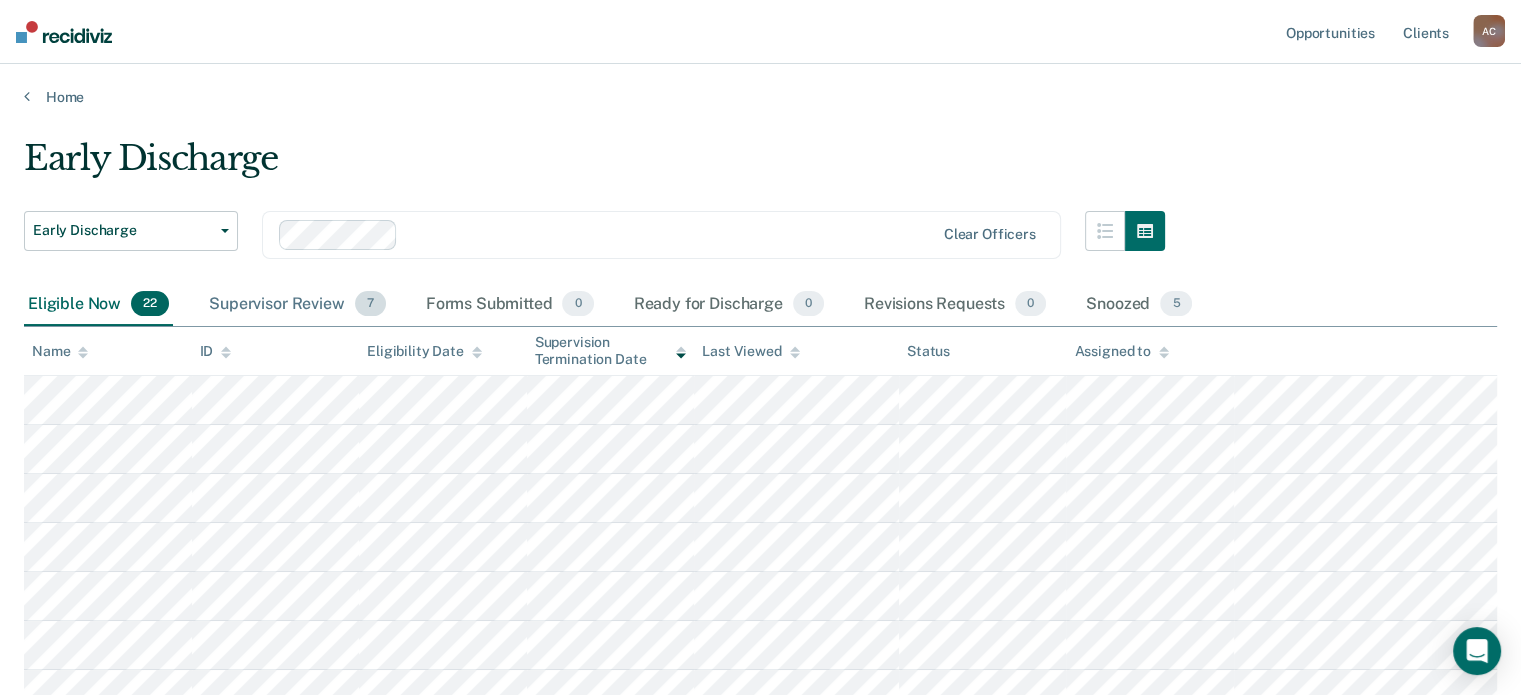 click on "Supervisor Review 7" at bounding box center (297, 305) 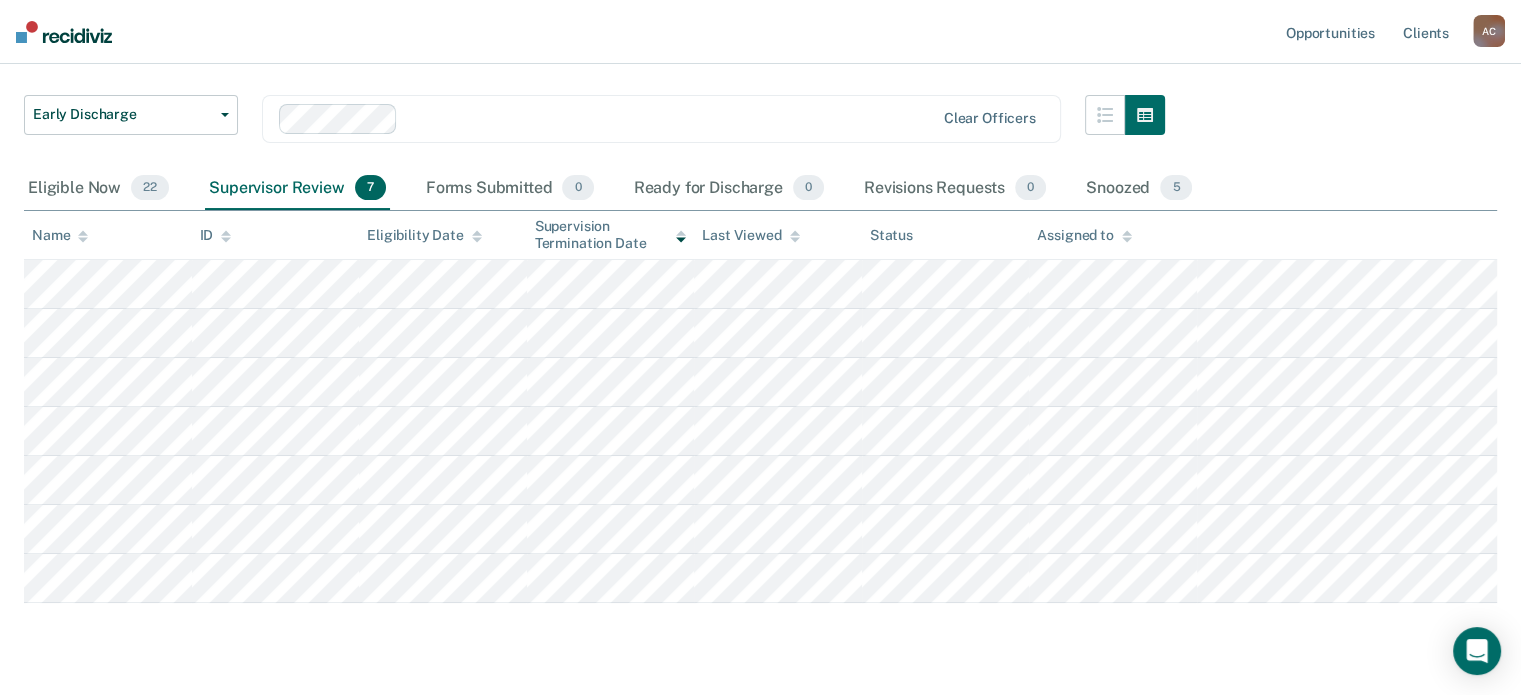 scroll, scrollTop: 166, scrollLeft: 0, axis: vertical 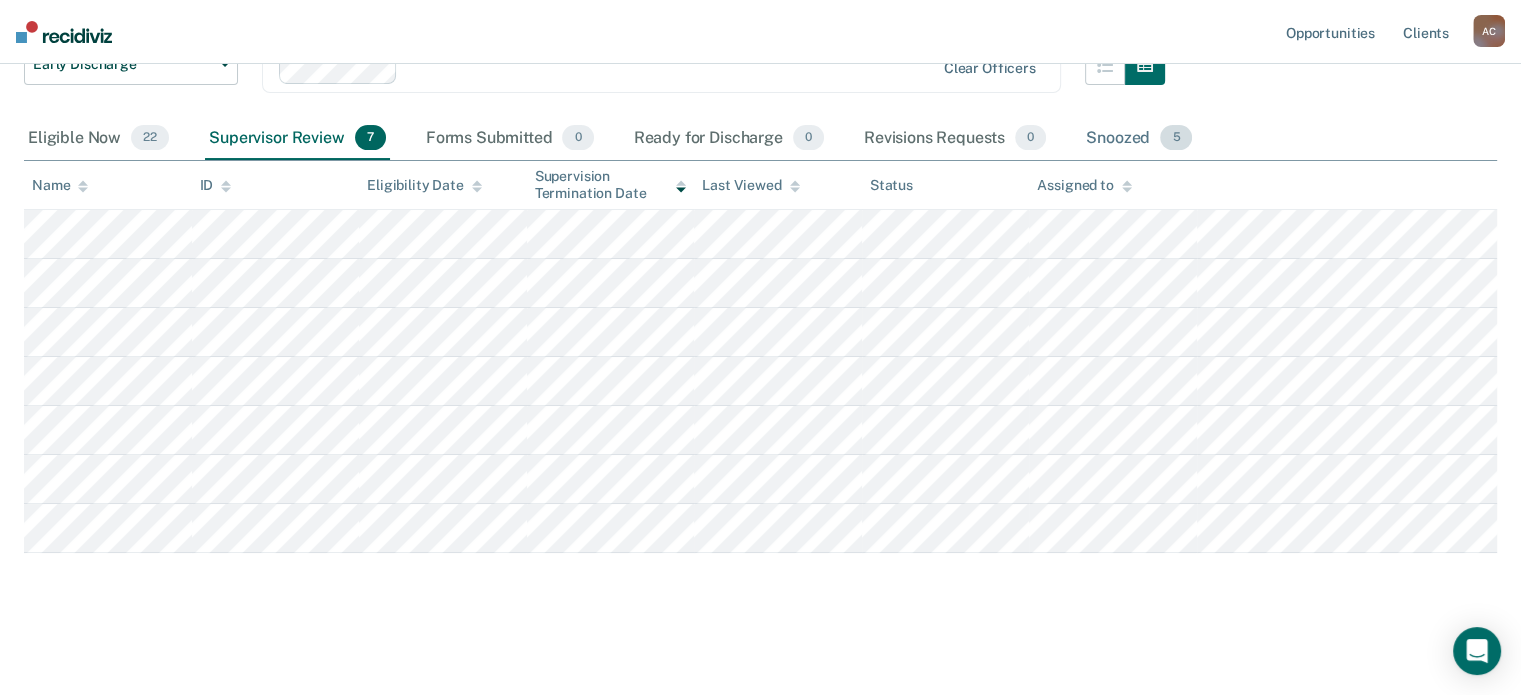 click on "Snoozed 5" at bounding box center (1139, 139) 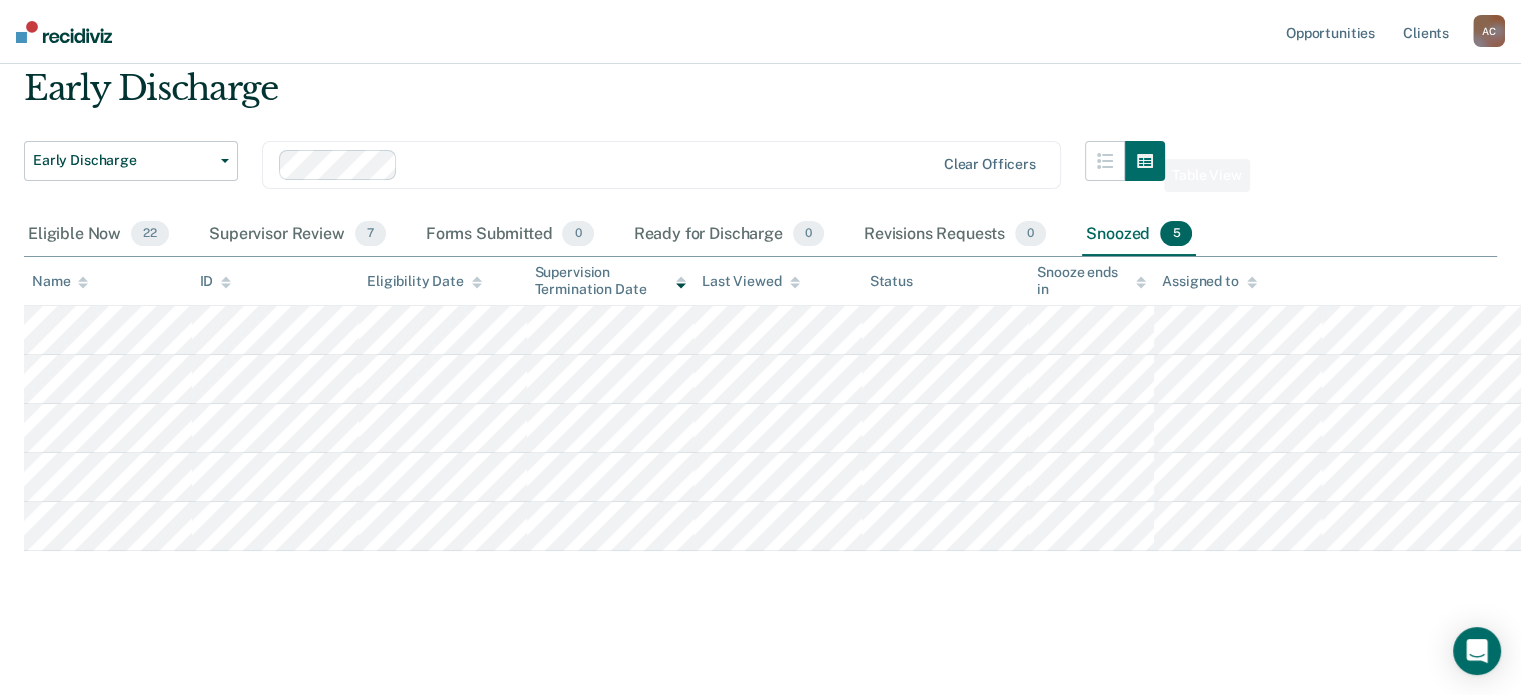 scroll, scrollTop: 68, scrollLeft: 0, axis: vertical 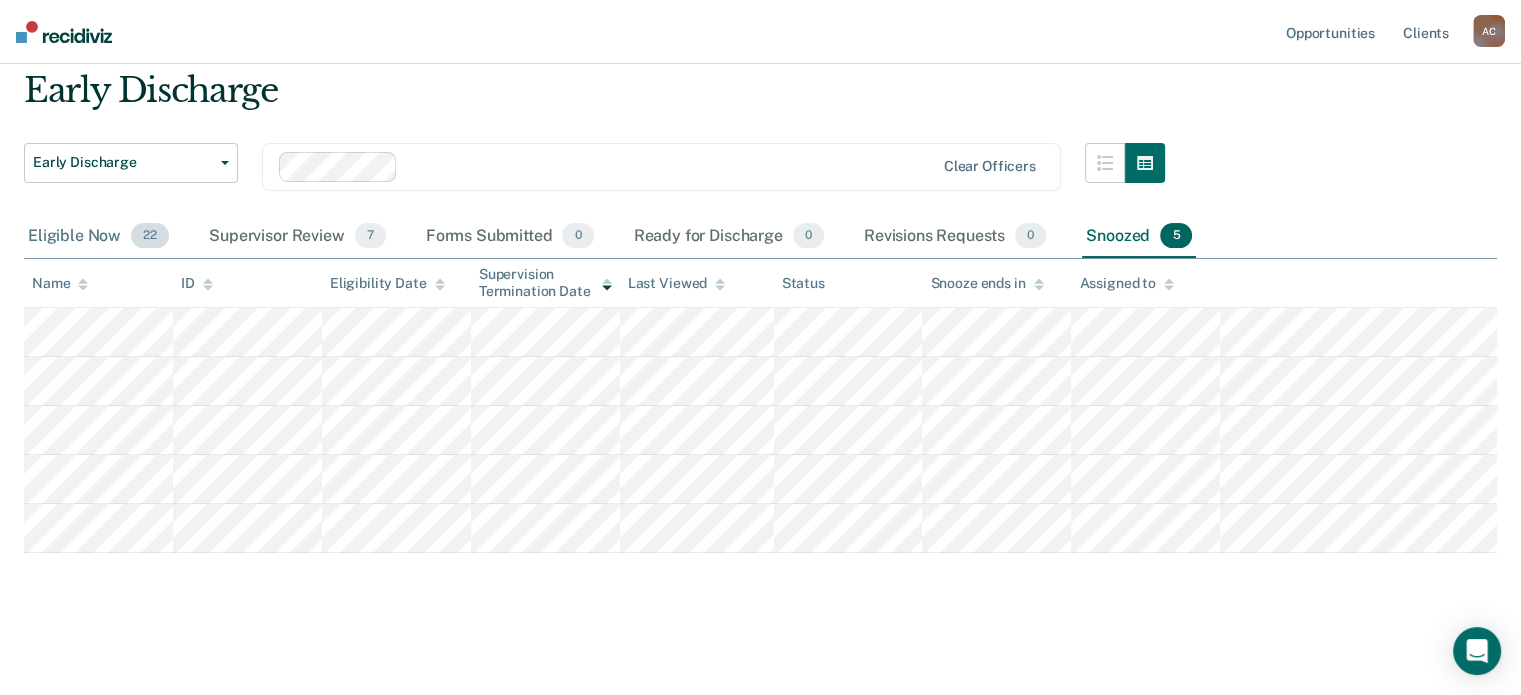 click on "Eligible Now 22" at bounding box center [98, 237] 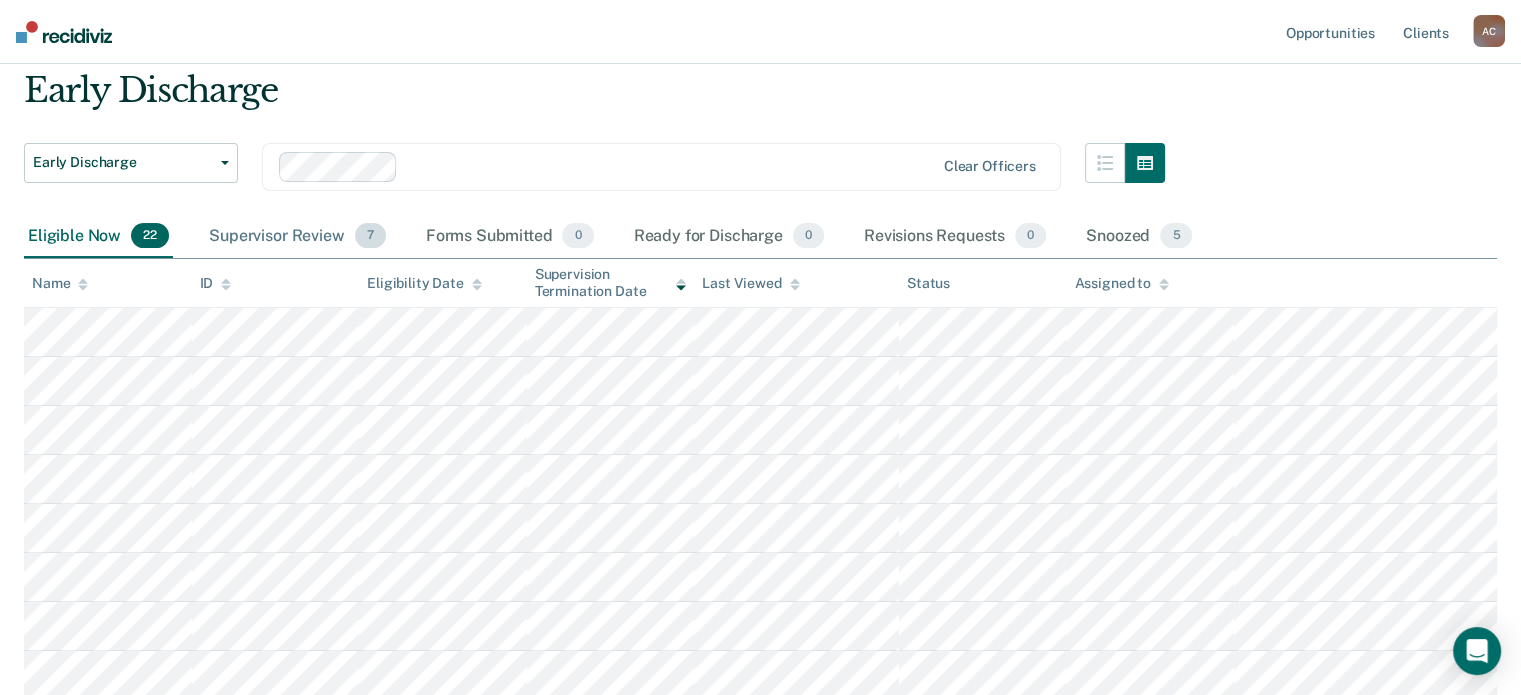 click on "Supervisor Review 7" at bounding box center [297, 237] 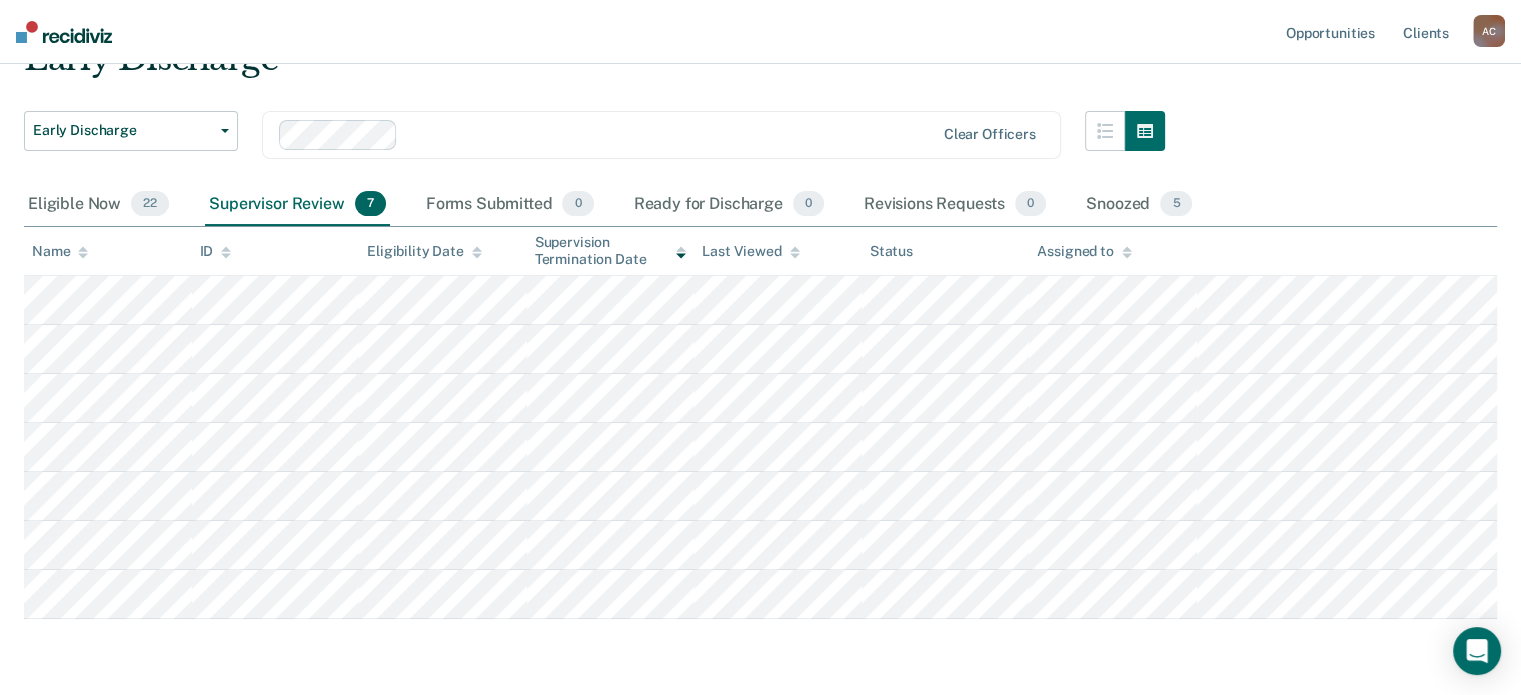 scroll, scrollTop: 109, scrollLeft: 0, axis: vertical 